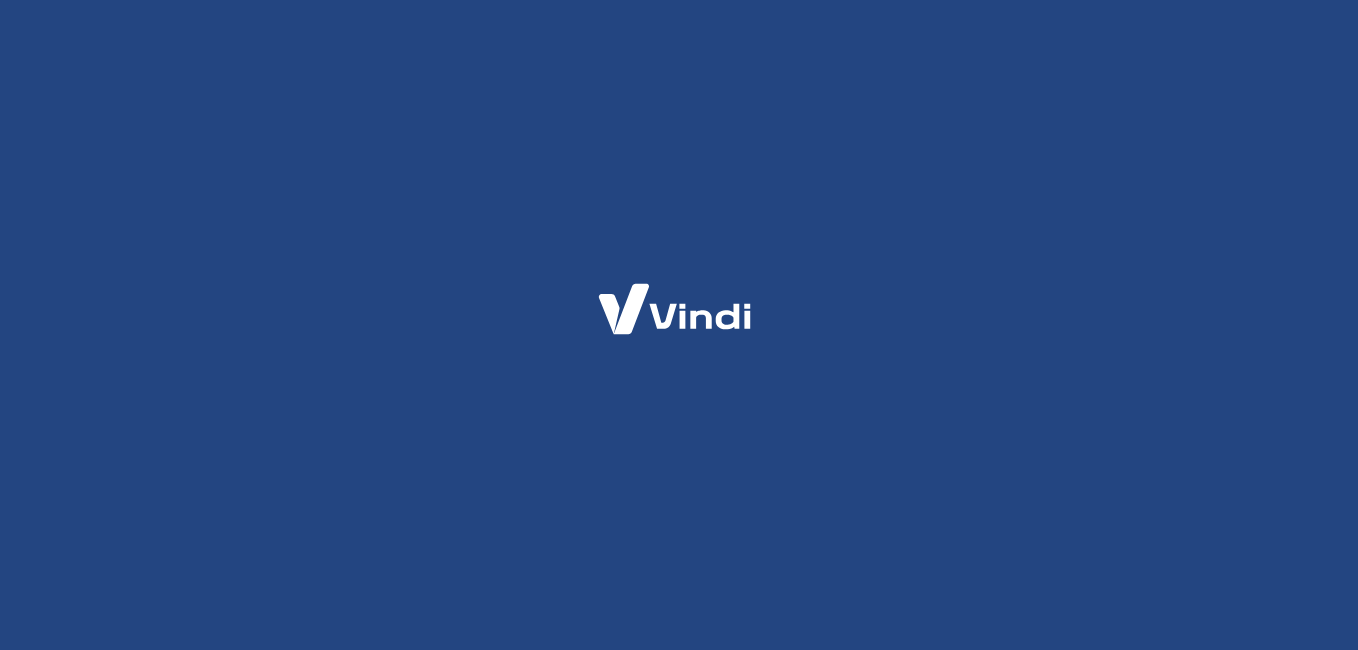 scroll, scrollTop: 0, scrollLeft: 0, axis: both 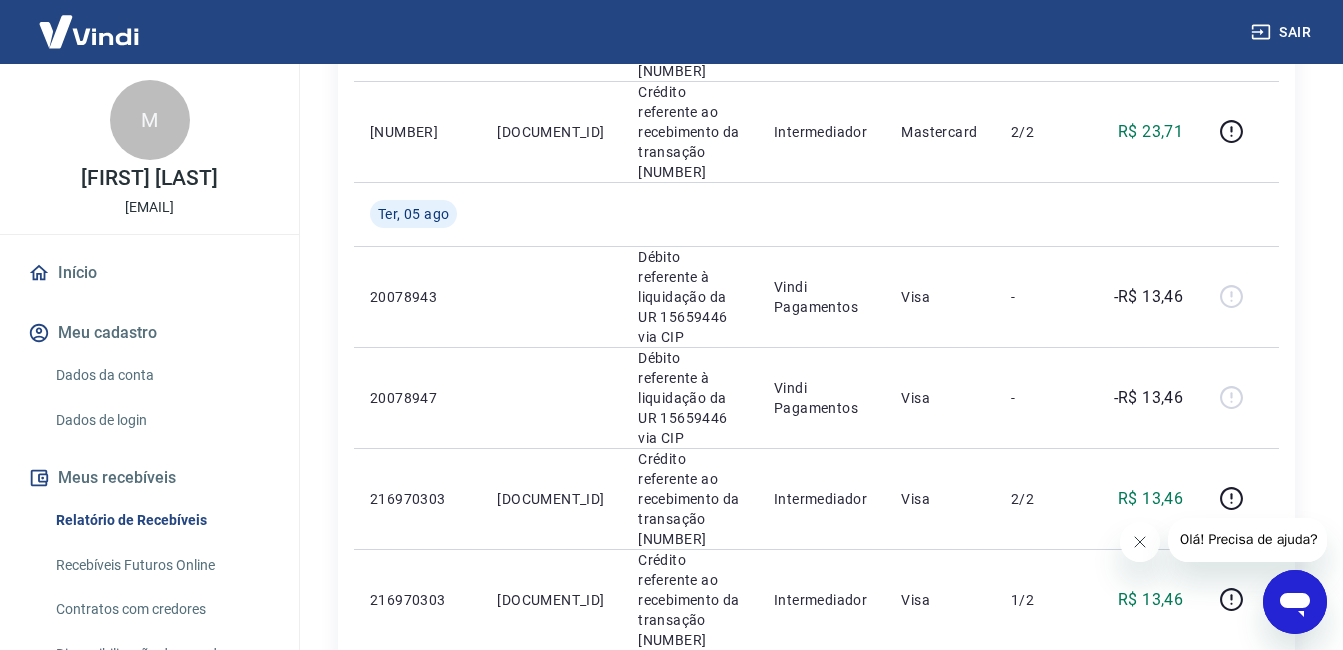 click on "2" at bounding box center (1054, 1074) 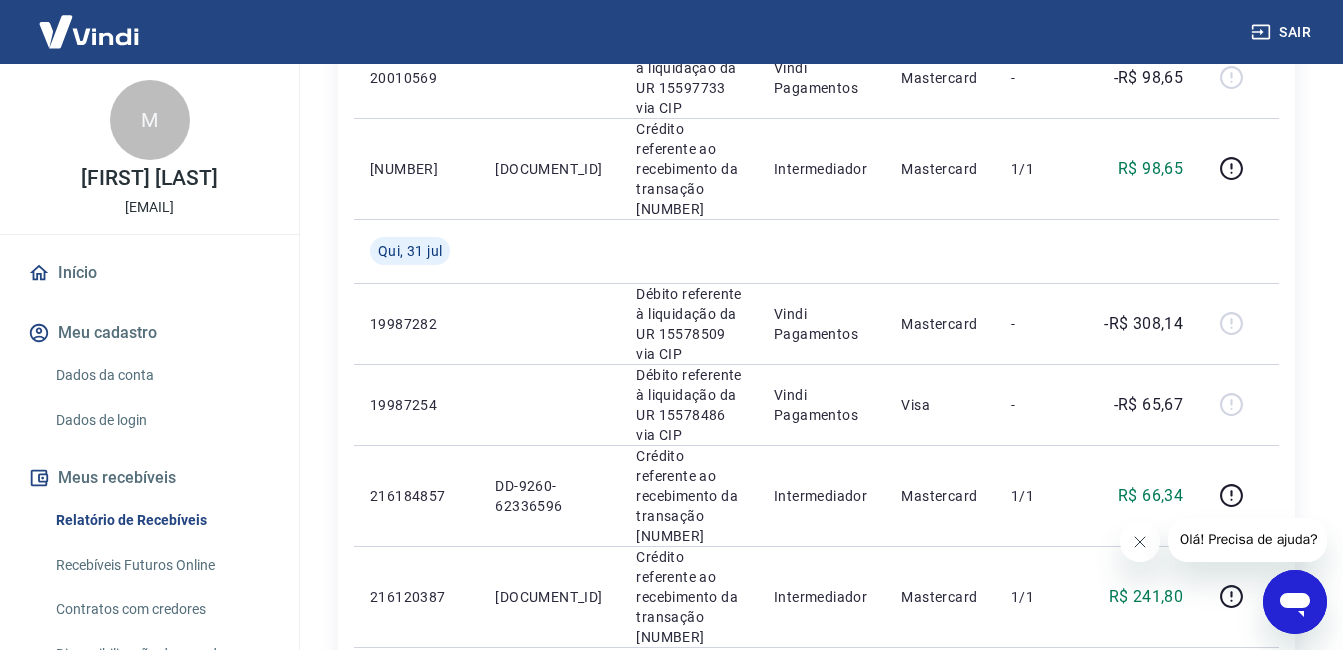 scroll, scrollTop: 1434, scrollLeft: 0, axis: vertical 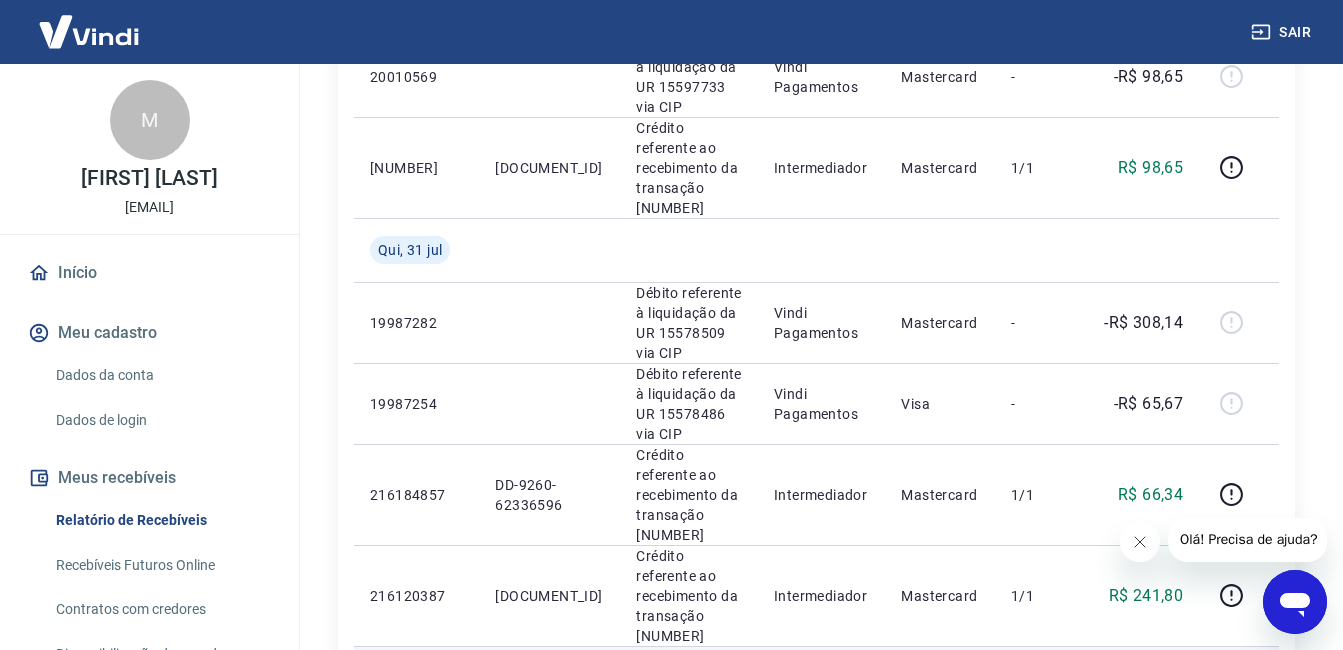 click on "Intermediador" at bounding box center [821, 696] 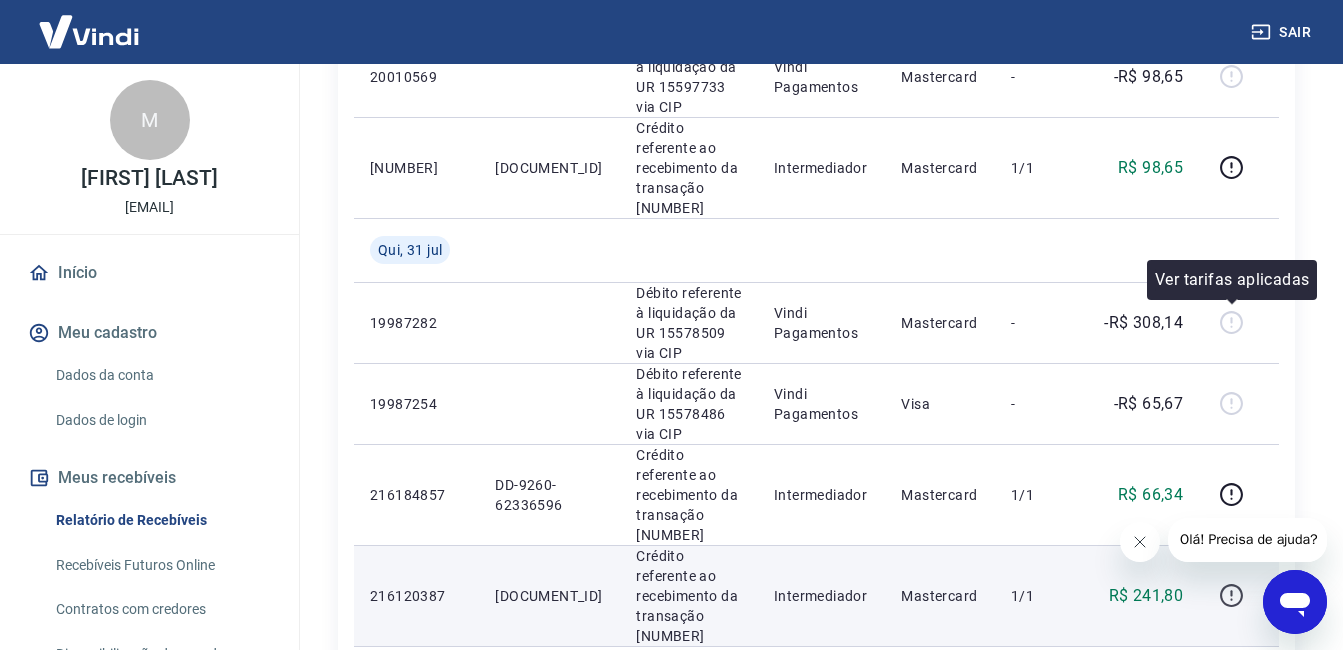 click 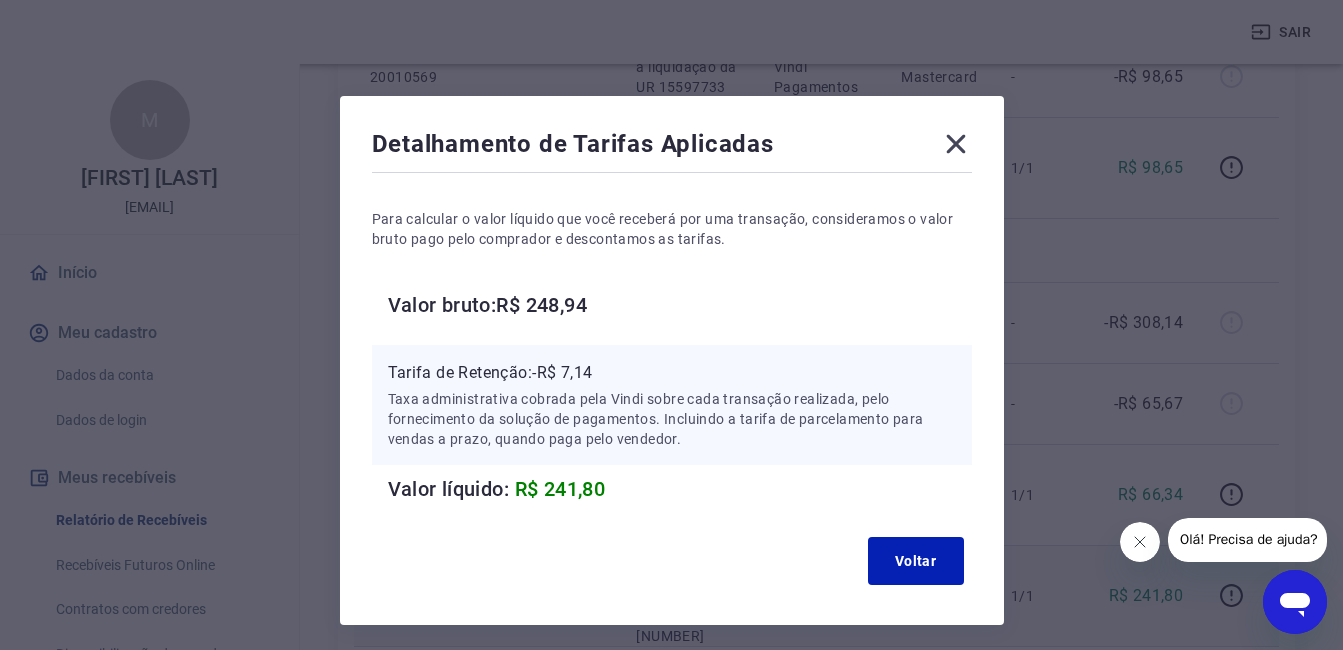 click 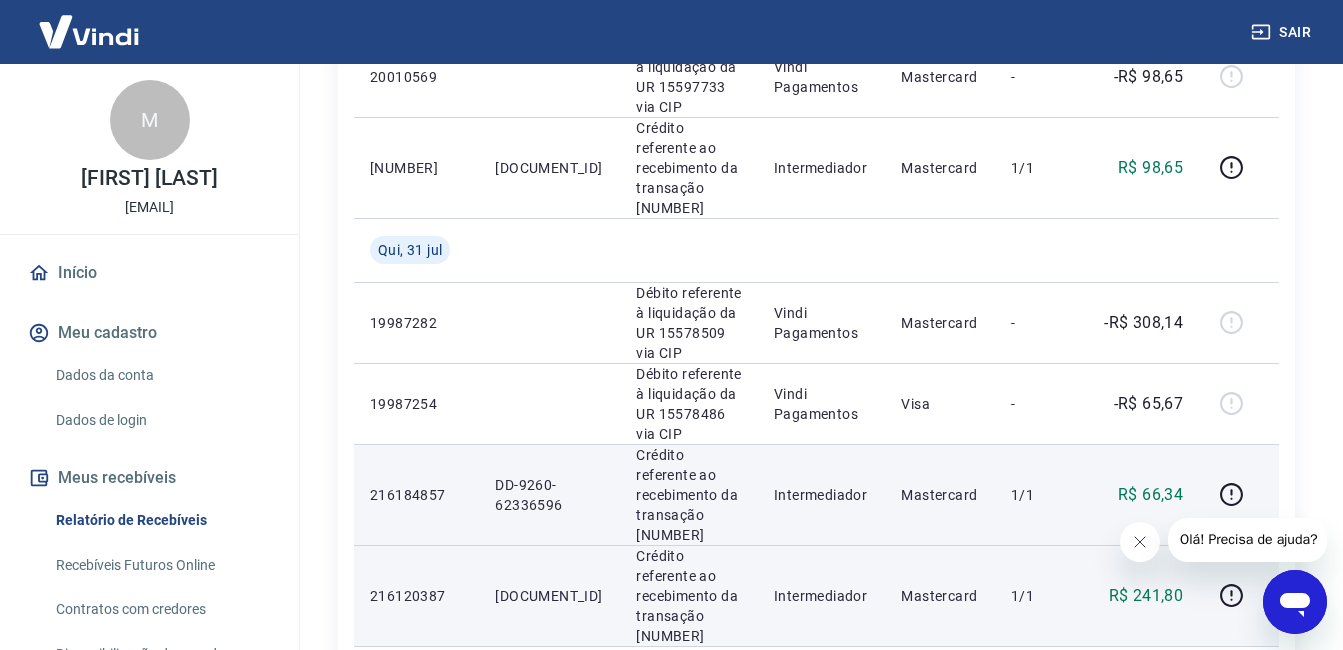 click at bounding box center (1239, 494) 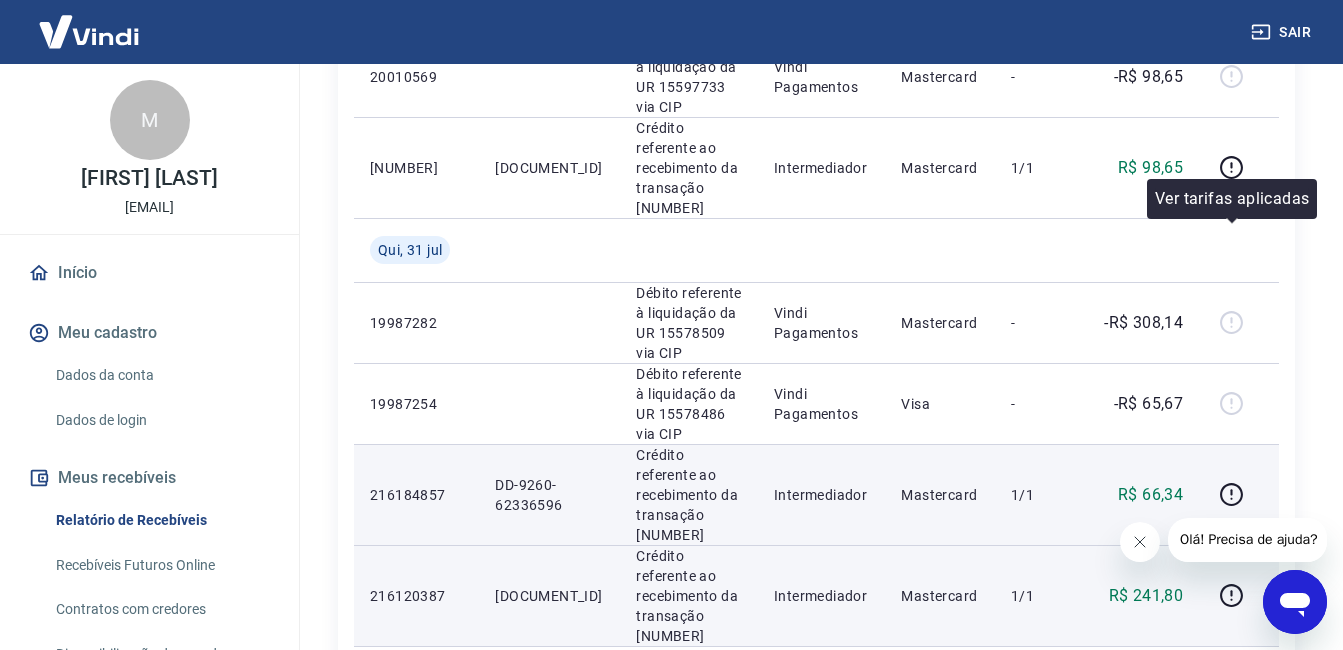 click at bounding box center [1239, 495] 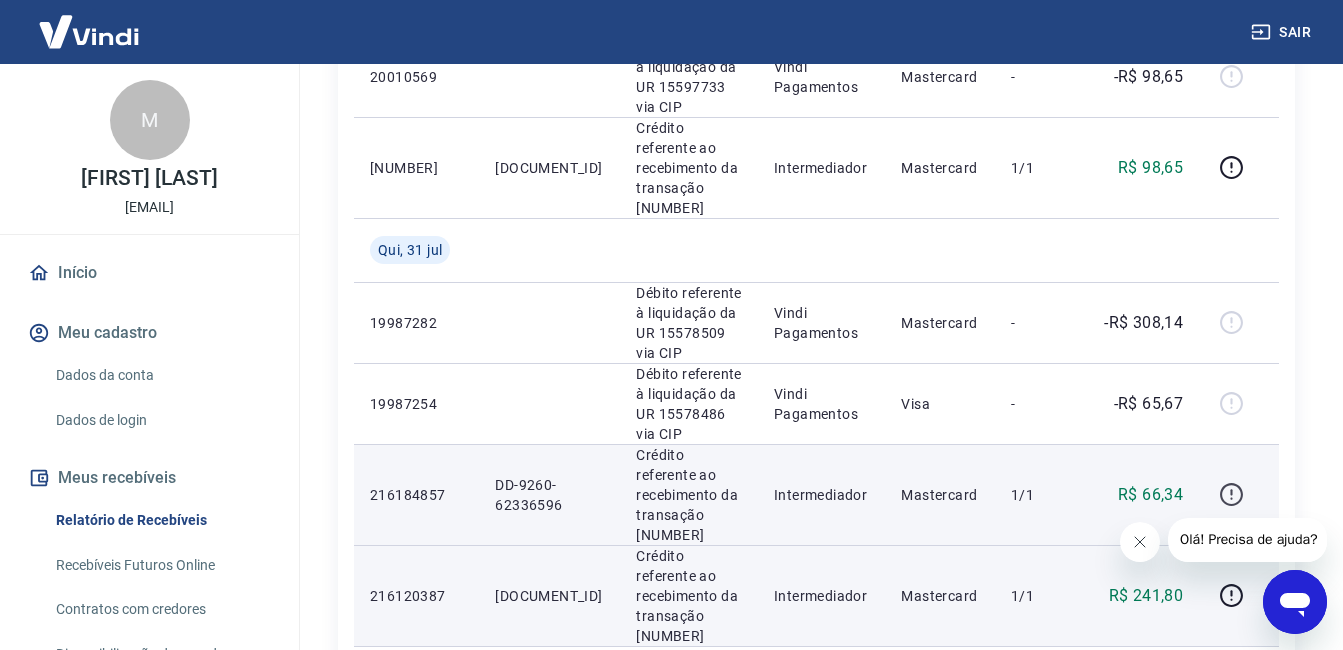 click 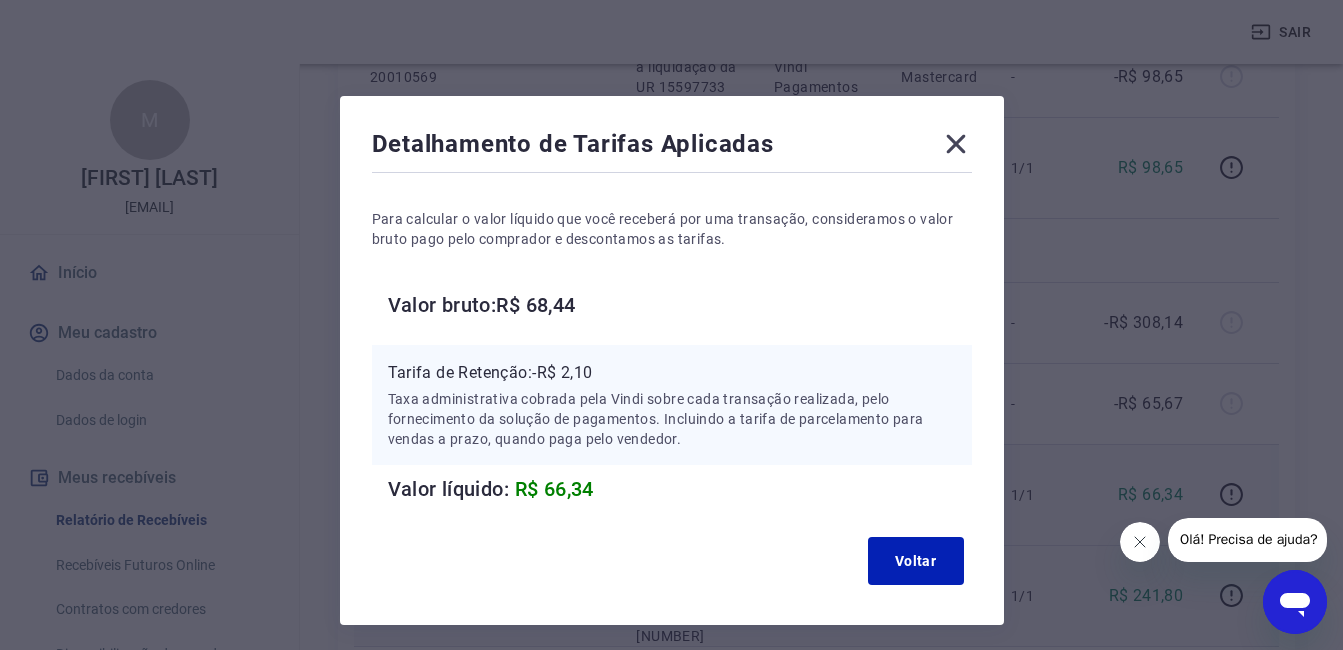 click on "Detalhamento de Tarifas Aplicadas Para calcular o valor líquido que você receberá por uma transação, consideramos o valor bruto pago pelo comprador e descontamos as tarifas. Valor bruto:  R$ 68,44 Tarifa de Retenção:  -R$ 2,10 Taxa administrativa cobrada pela Vindi sobre cada transação realizada, pelo fornecimento da solução de pagamentos. Incluindo a tarifa de parcelamento para vendas a prazo, quando paga pelo vendedor. Valor líquido:   R$ 66,34 Voltar" at bounding box center (671, 325) 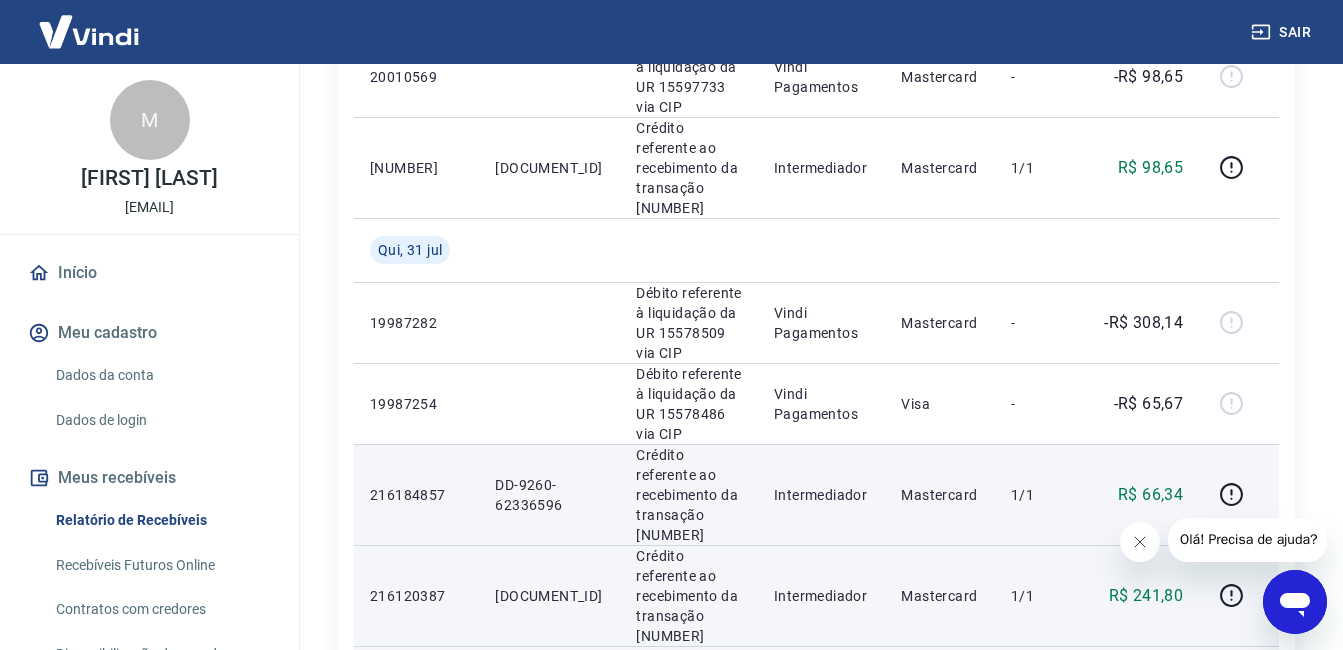 click 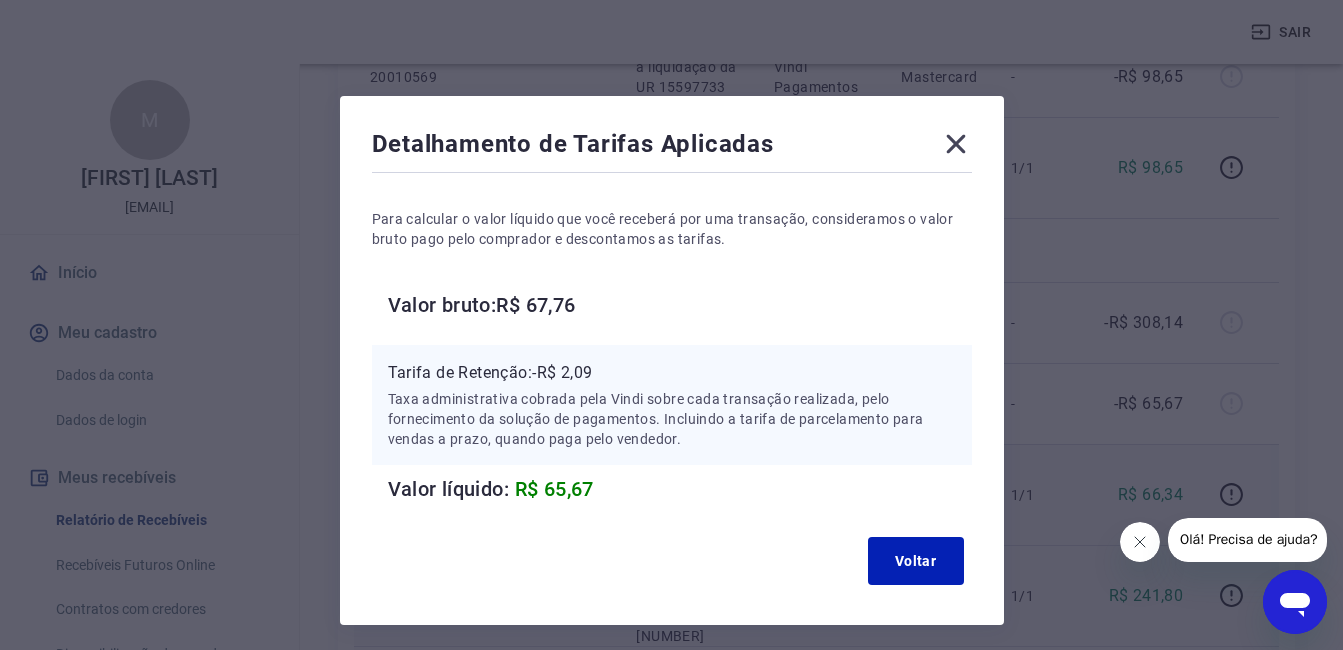type 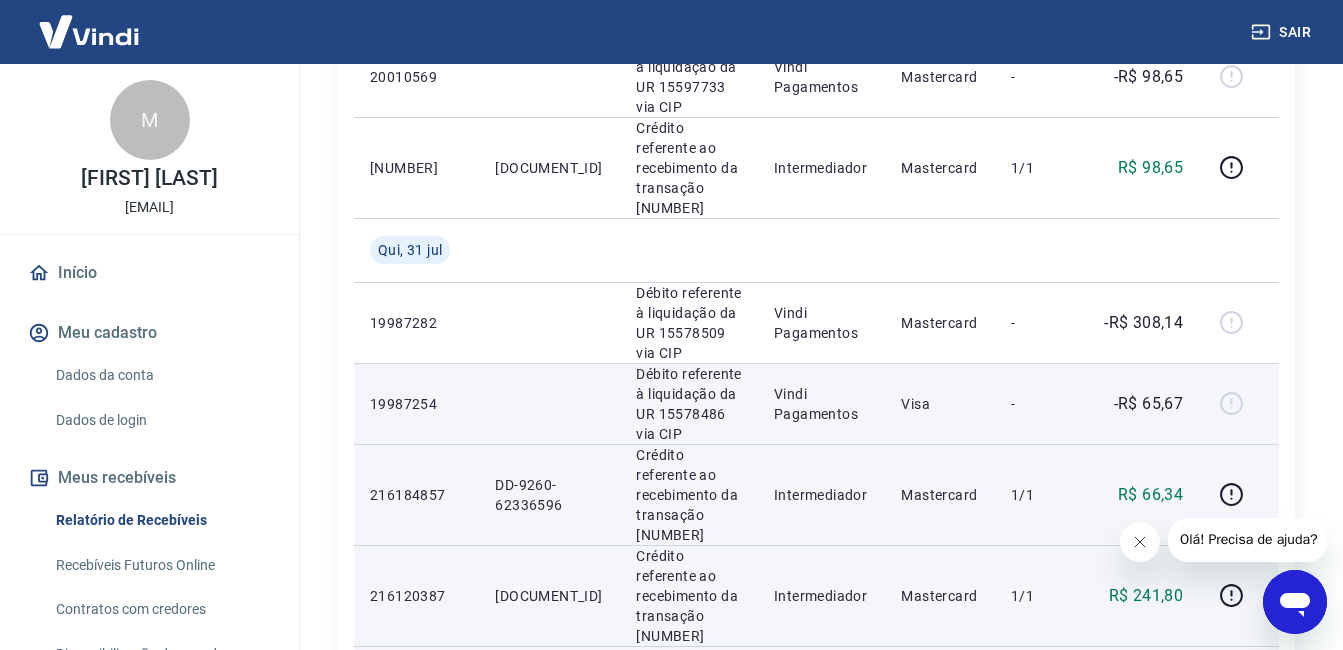 drag, startPoint x: 978, startPoint y: 133, endPoint x: 978, endPoint y: 146, distance: 13 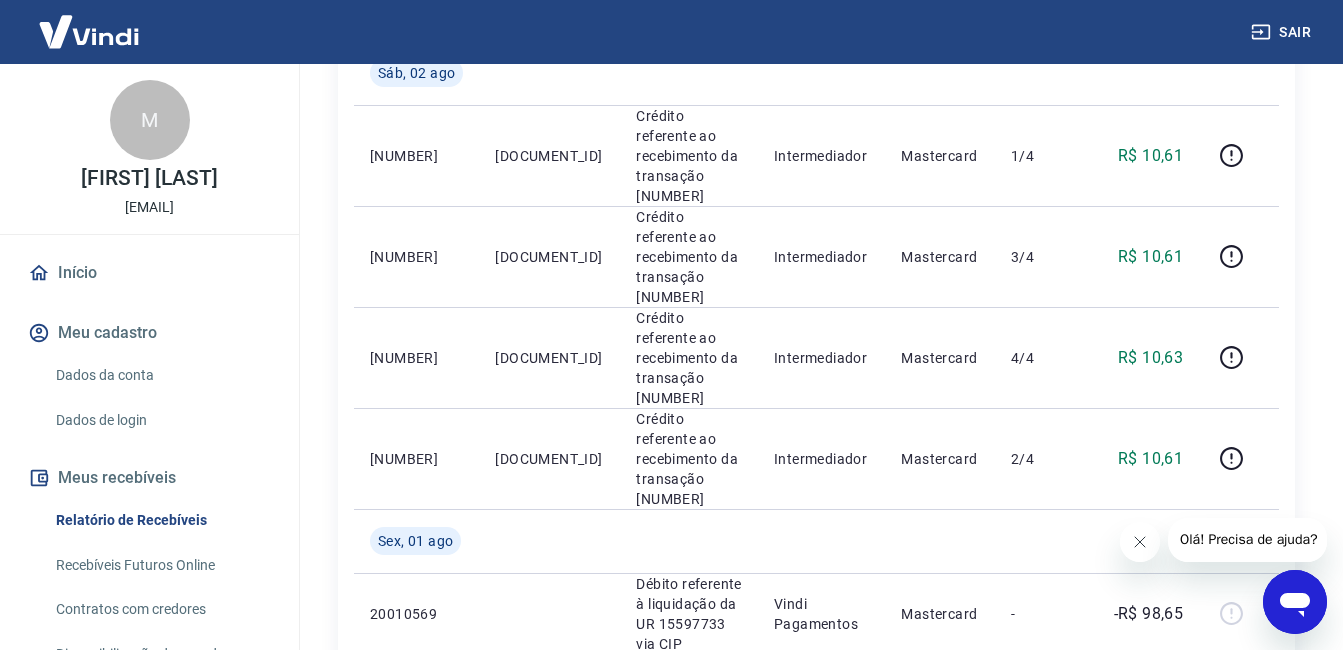 scroll, scrollTop: 941, scrollLeft: 0, axis: vertical 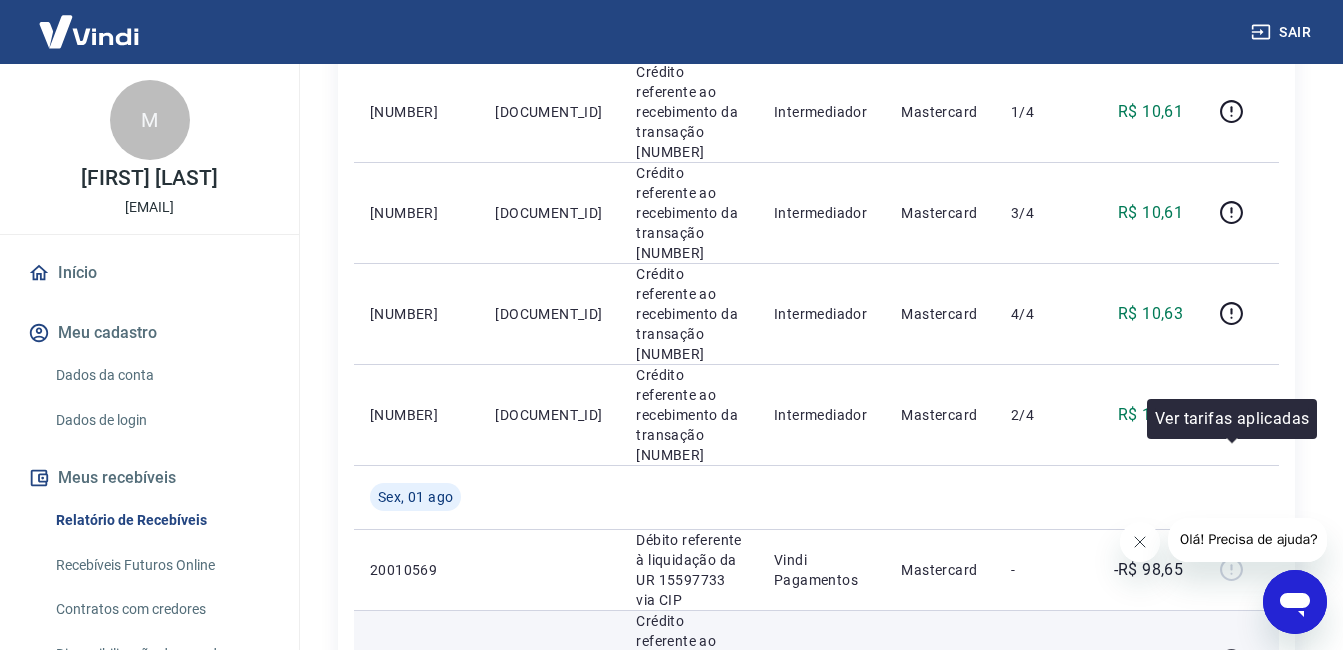 click 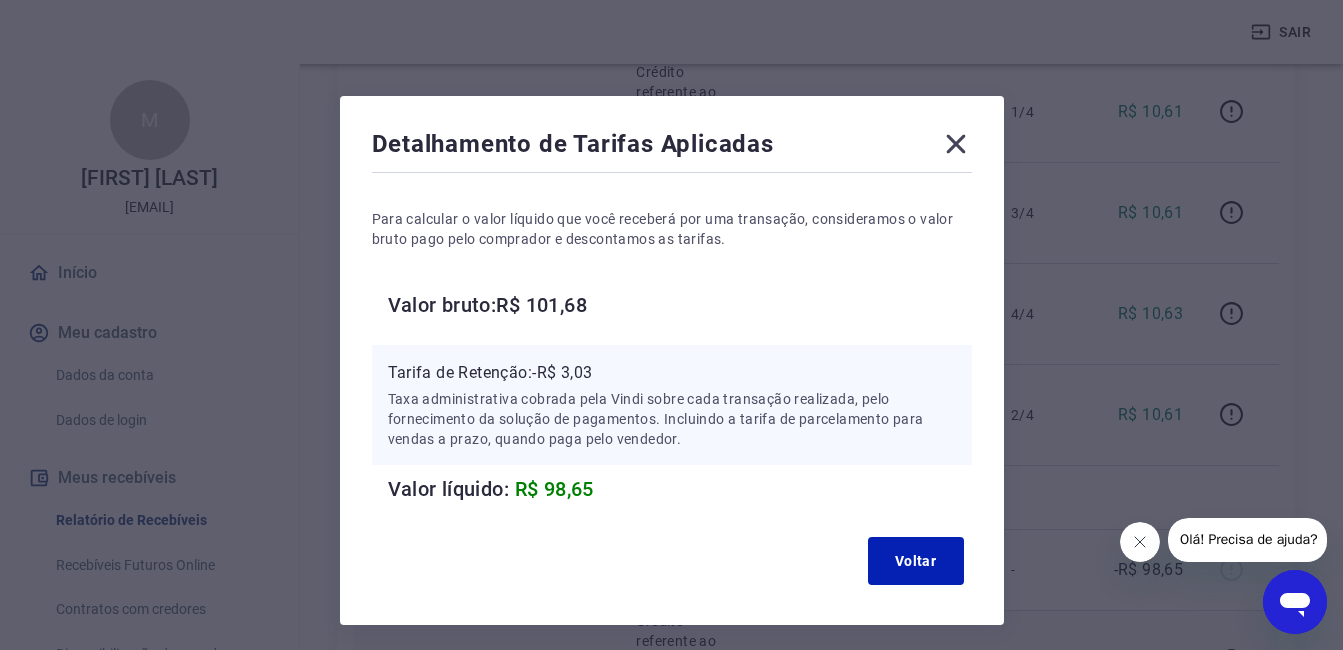 type 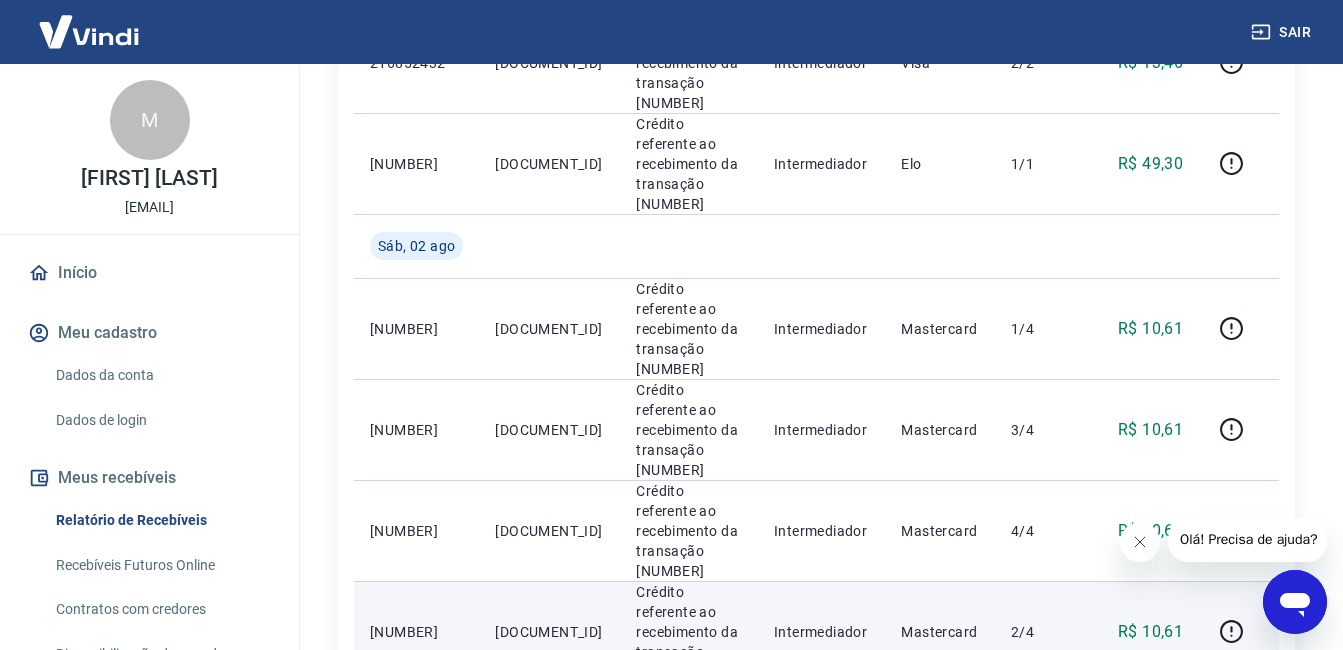 scroll, scrollTop: 725, scrollLeft: 0, axis: vertical 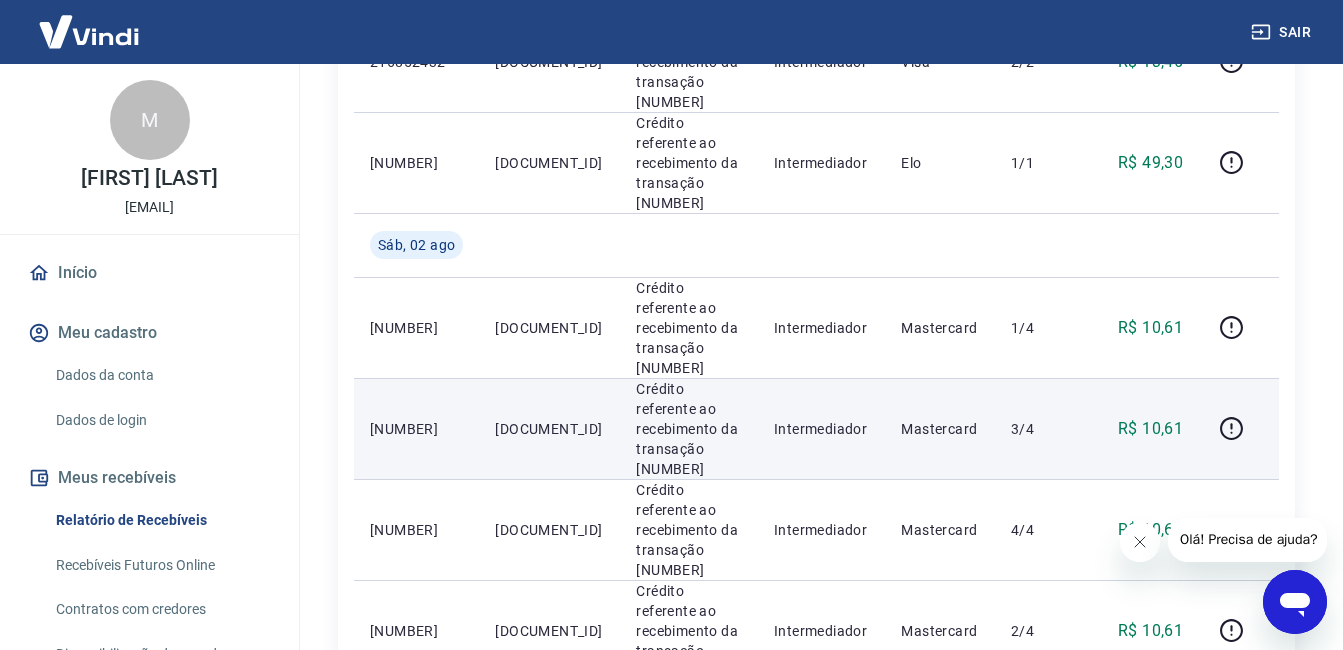 click on "3/4" at bounding box center [1040, 429] 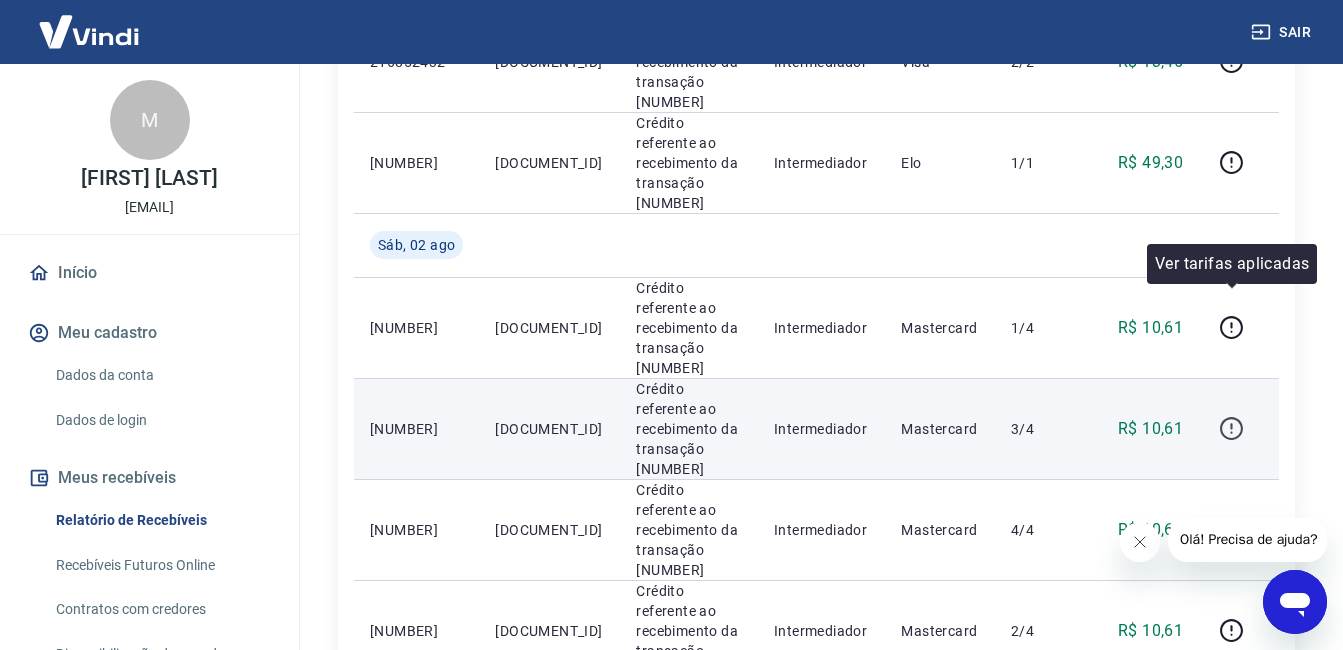 click at bounding box center (1231, 429) 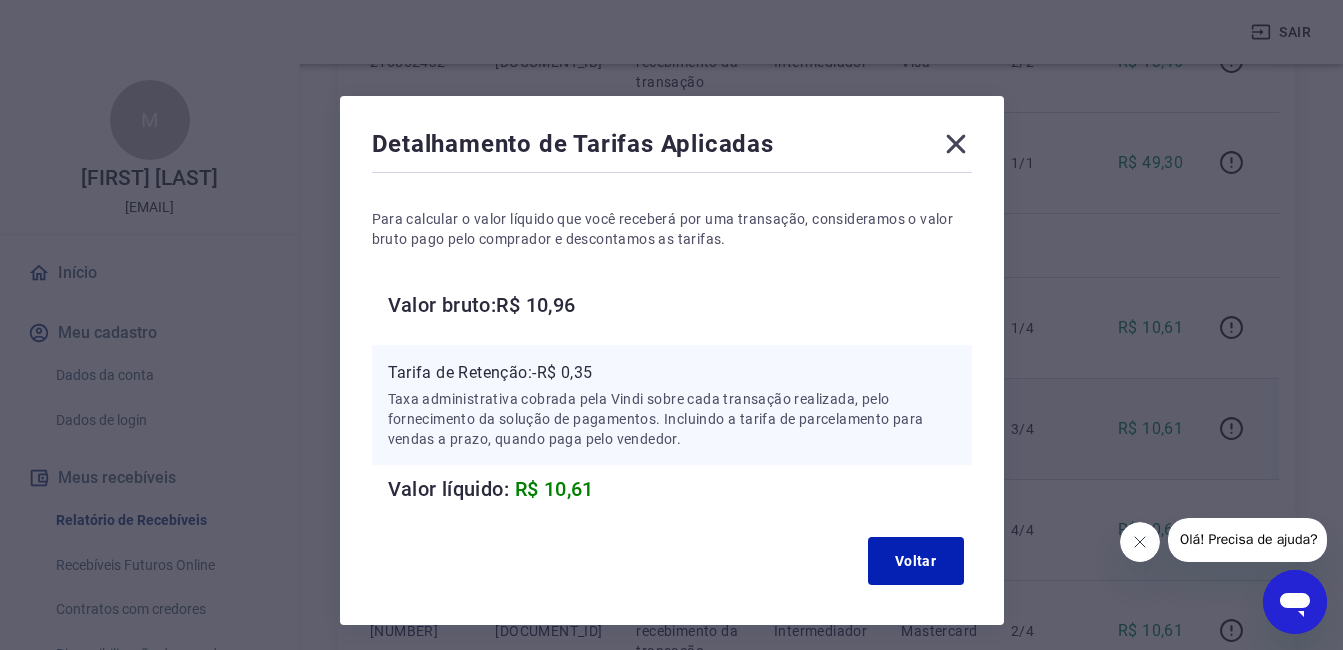 click 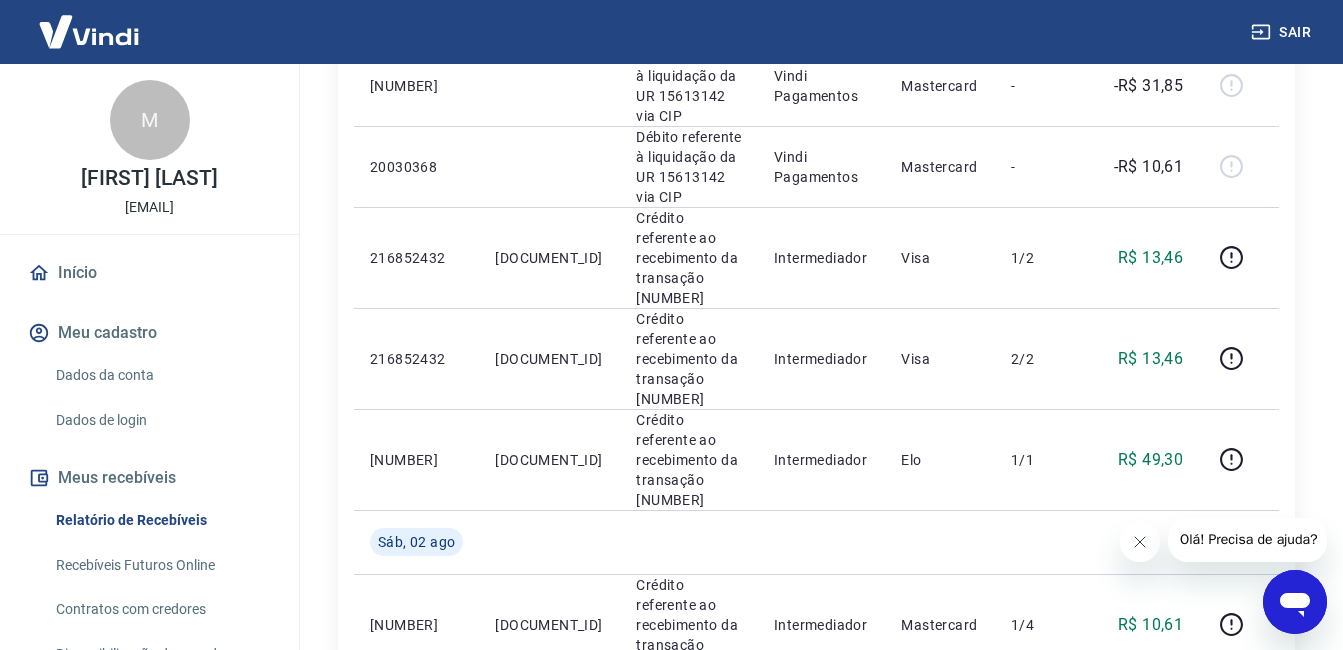 scroll, scrollTop: 427, scrollLeft: 0, axis: vertical 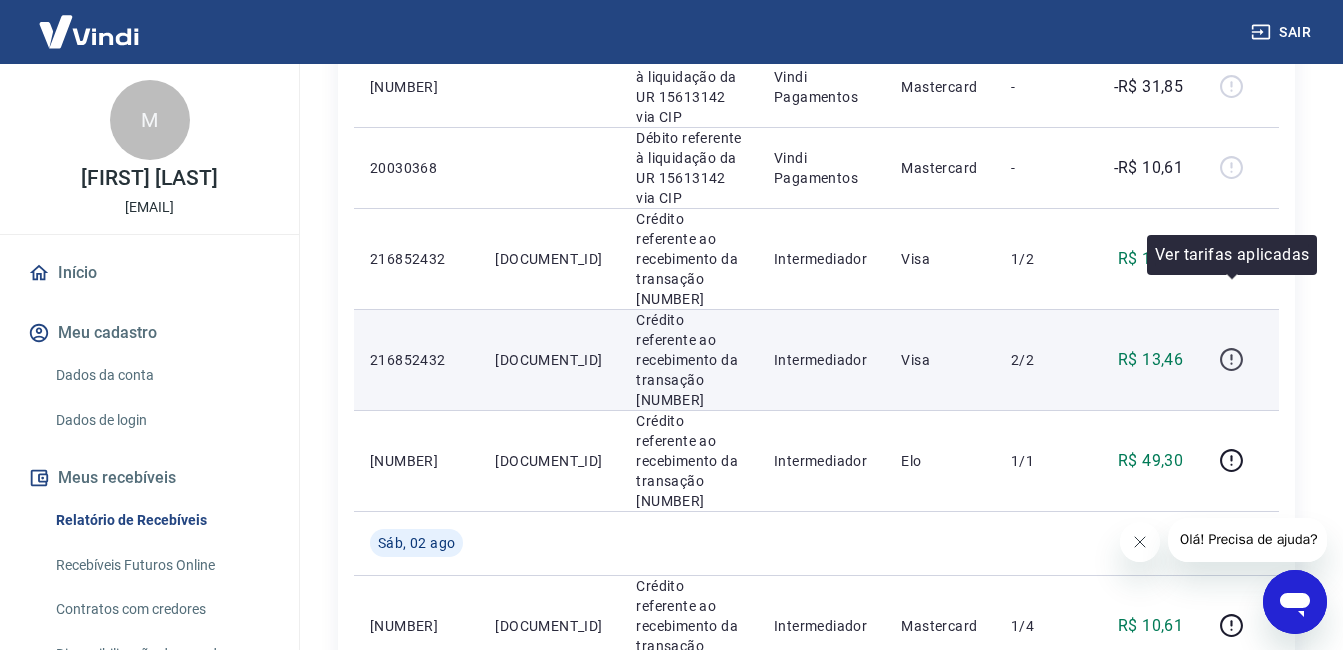click 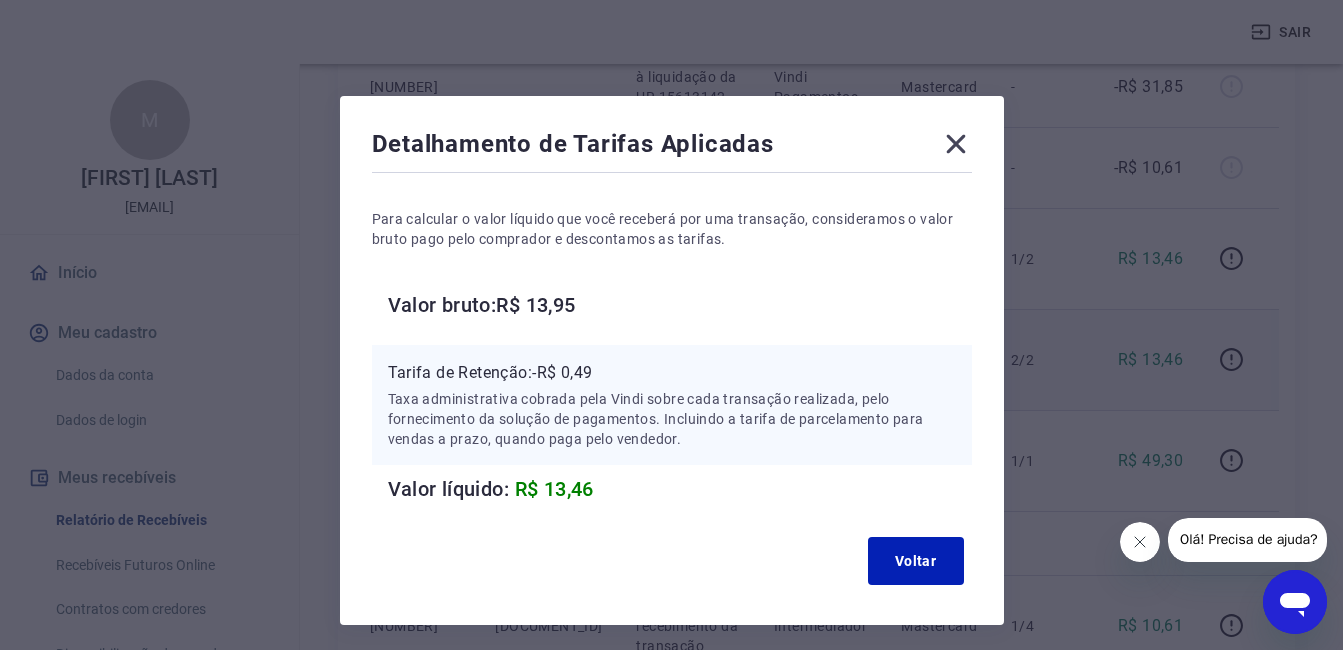 type 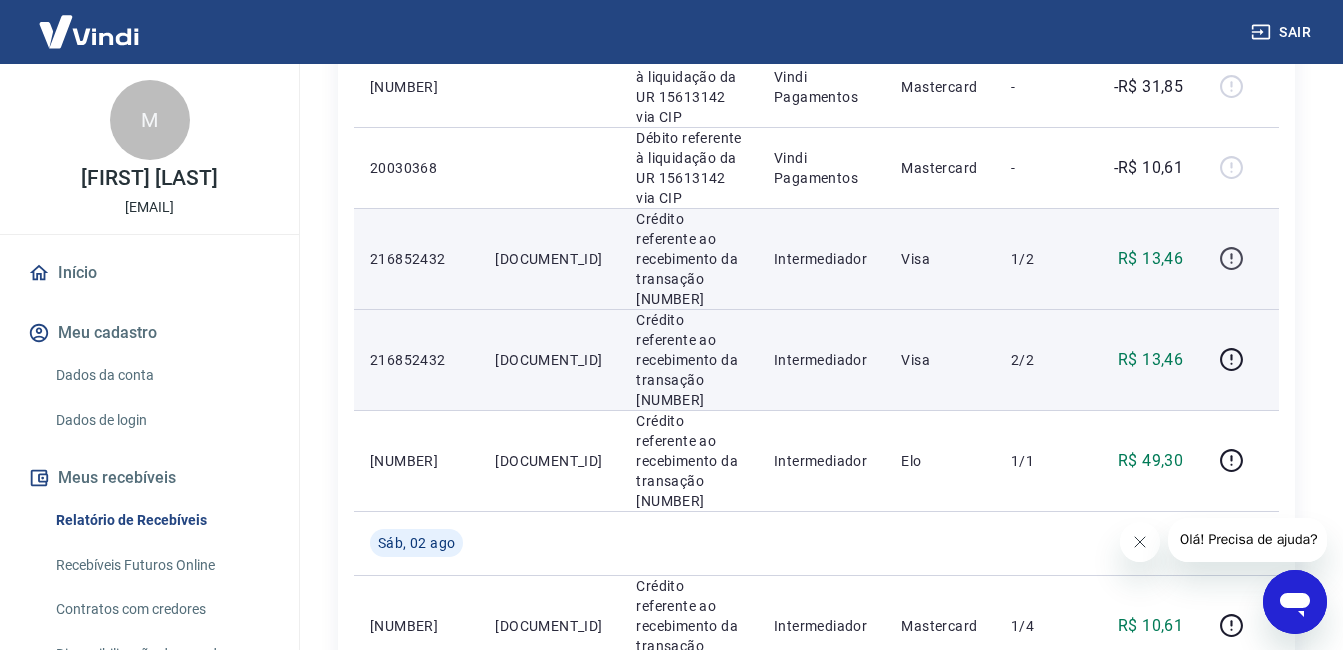 click at bounding box center (1231, 259) 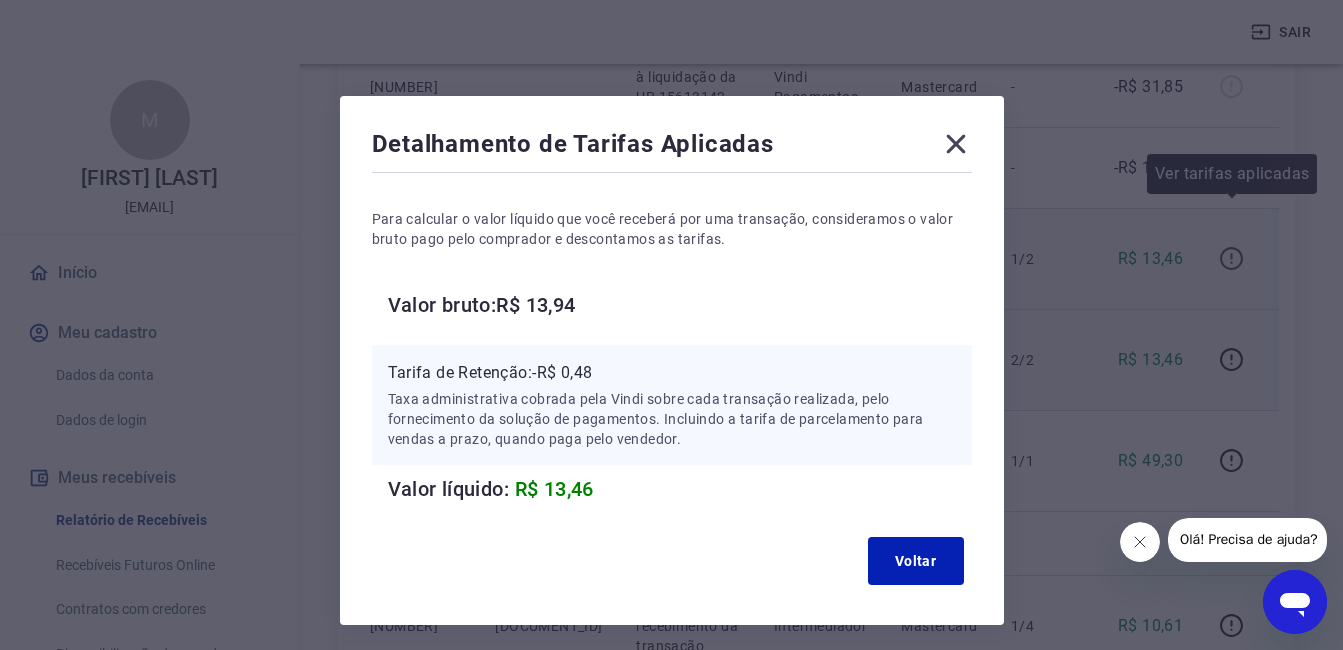 type 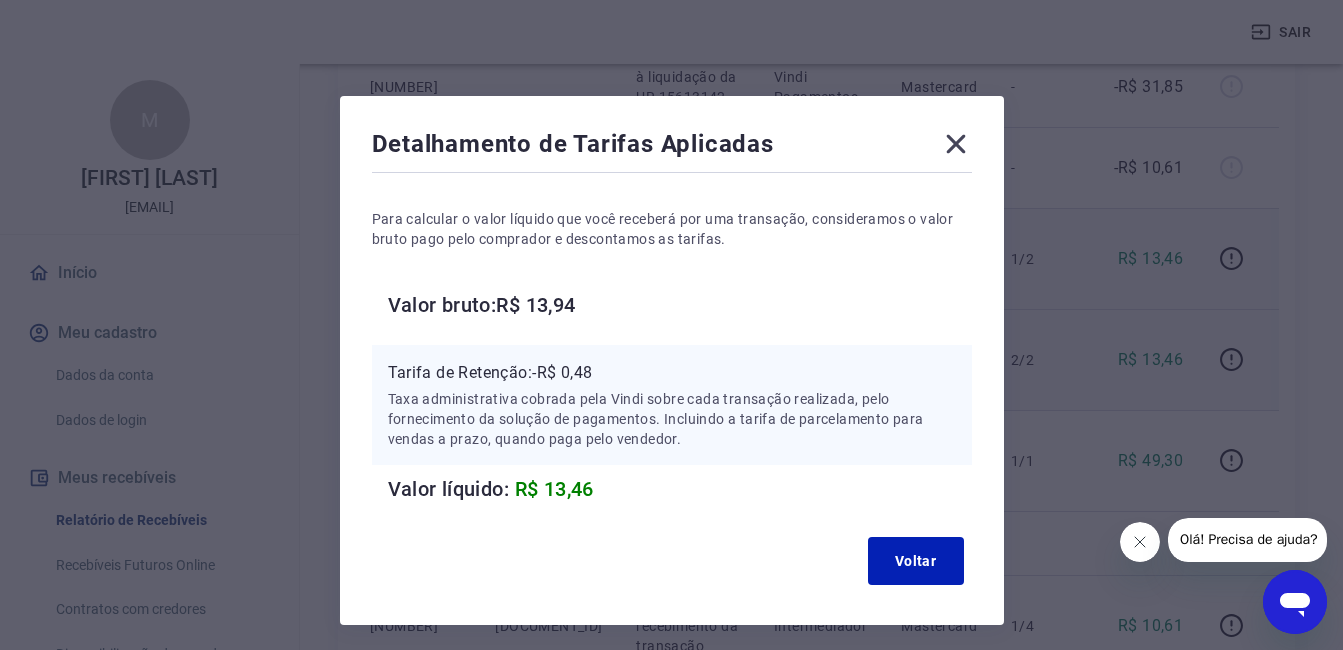 click on "Para calcular o valor líquido que você receberá por uma transação, consideramos o valor bruto pago pelo comprador e descontamos as tarifas. Valor bruto:  R$ 13,94 Tarifa de Retenção:  -R$ 0,48 Taxa administrativa cobrada pela Vindi sobre cada transação realizada, pelo fornecimento da solução de pagamentos. Incluindo a tarifa de parcelamento para vendas a prazo, quando paga pelo vendedor. Valor líquido:   R$ 13,46" at bounding box center (672, 341) 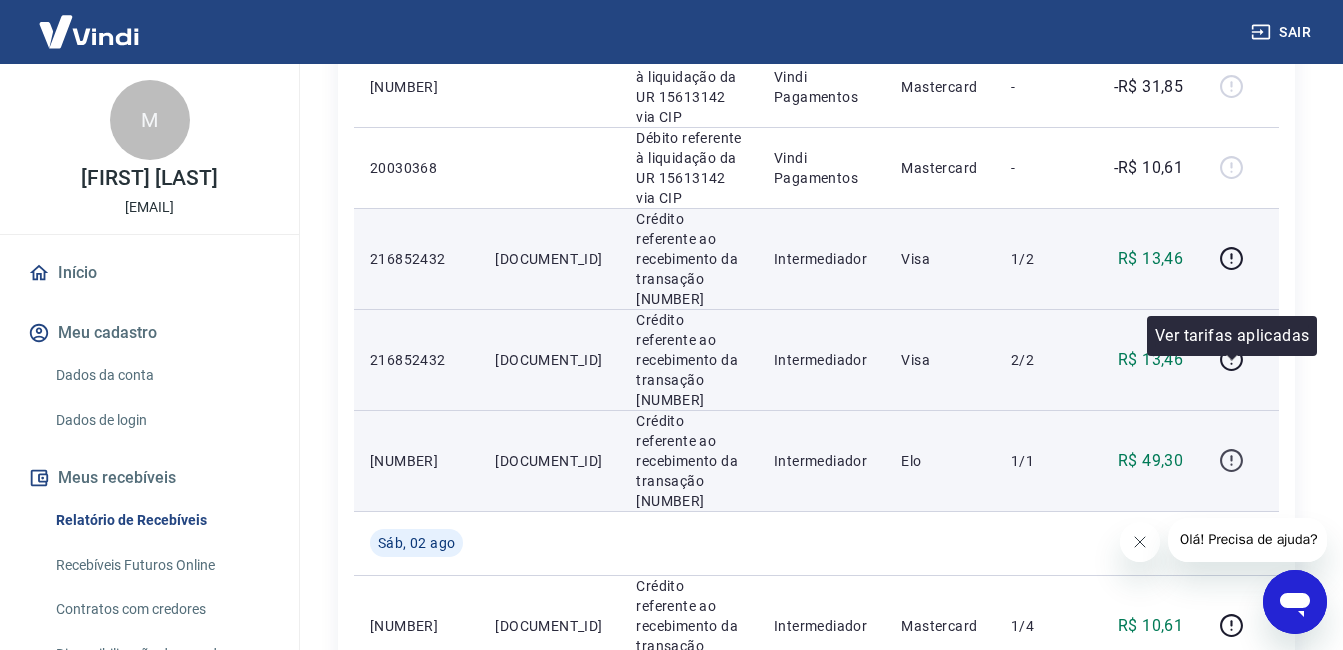 click 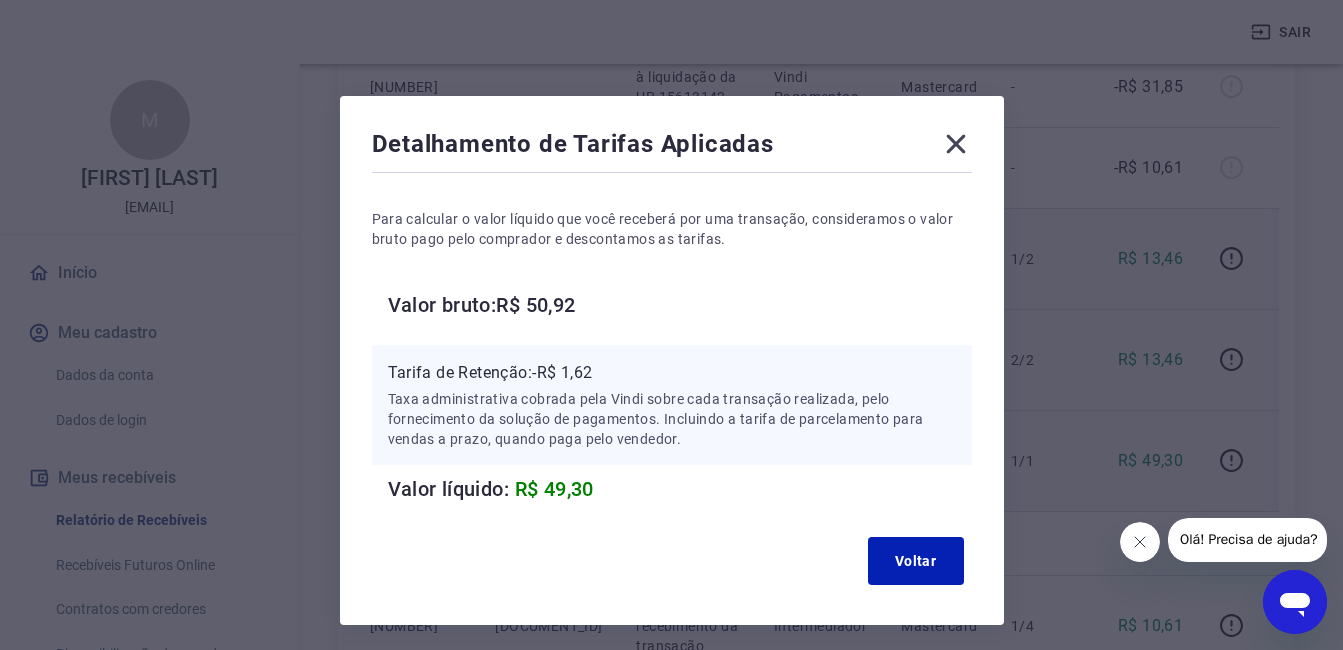 type 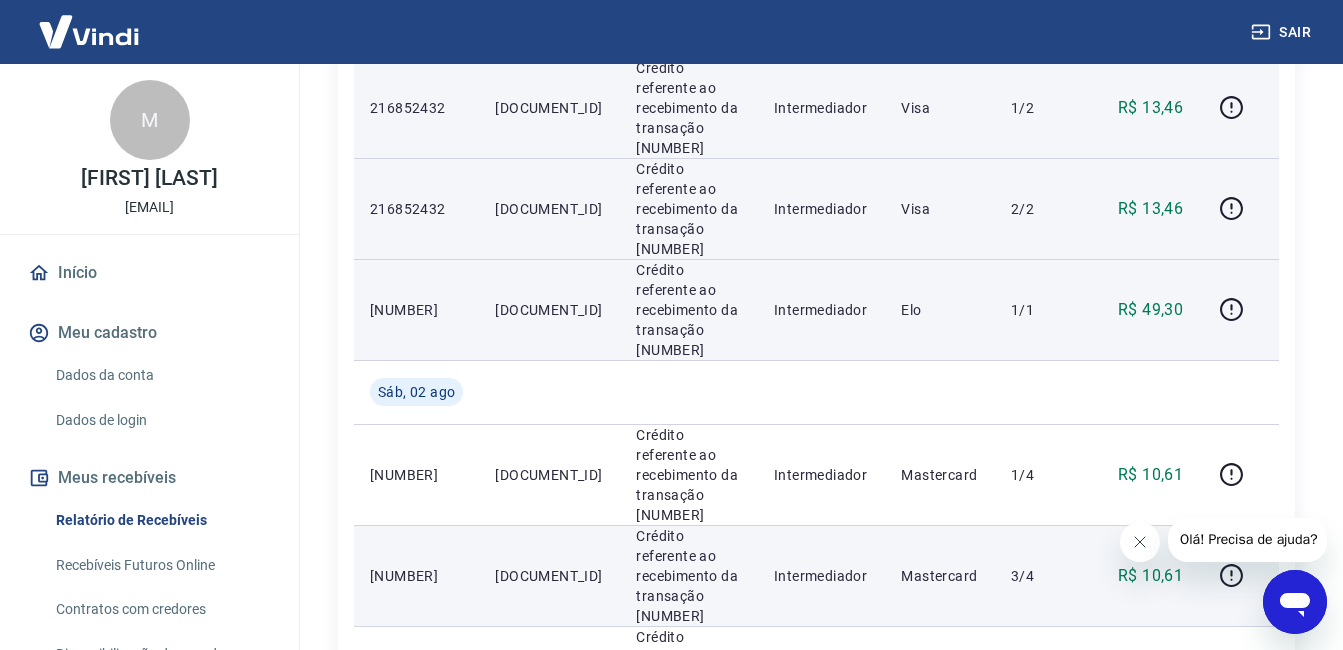 scroll, scrollTop: 614, scrollLeft: 0, axis: vertical 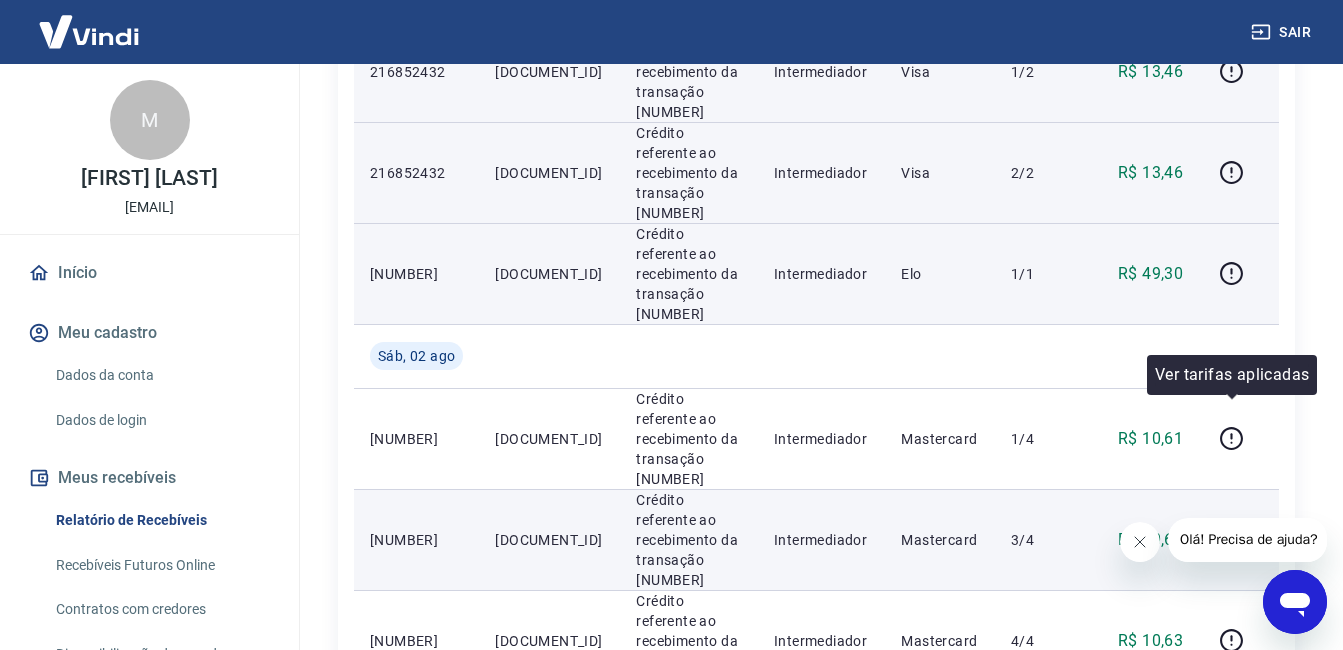 click 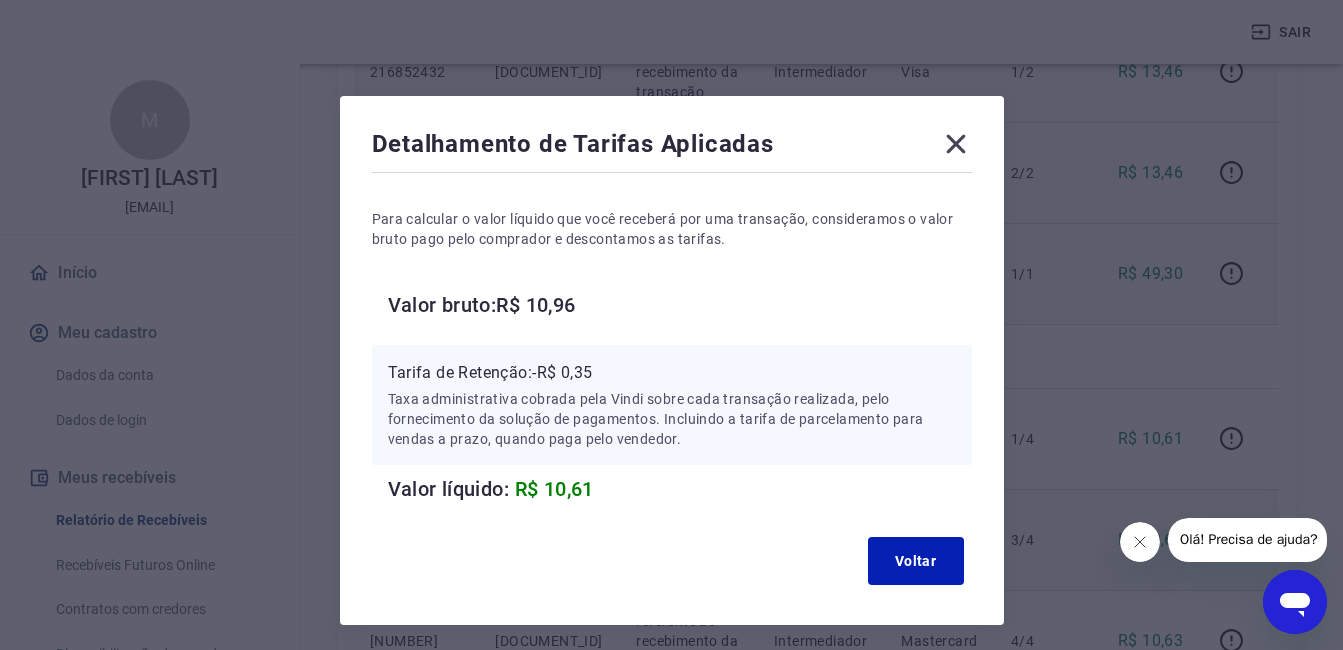 click 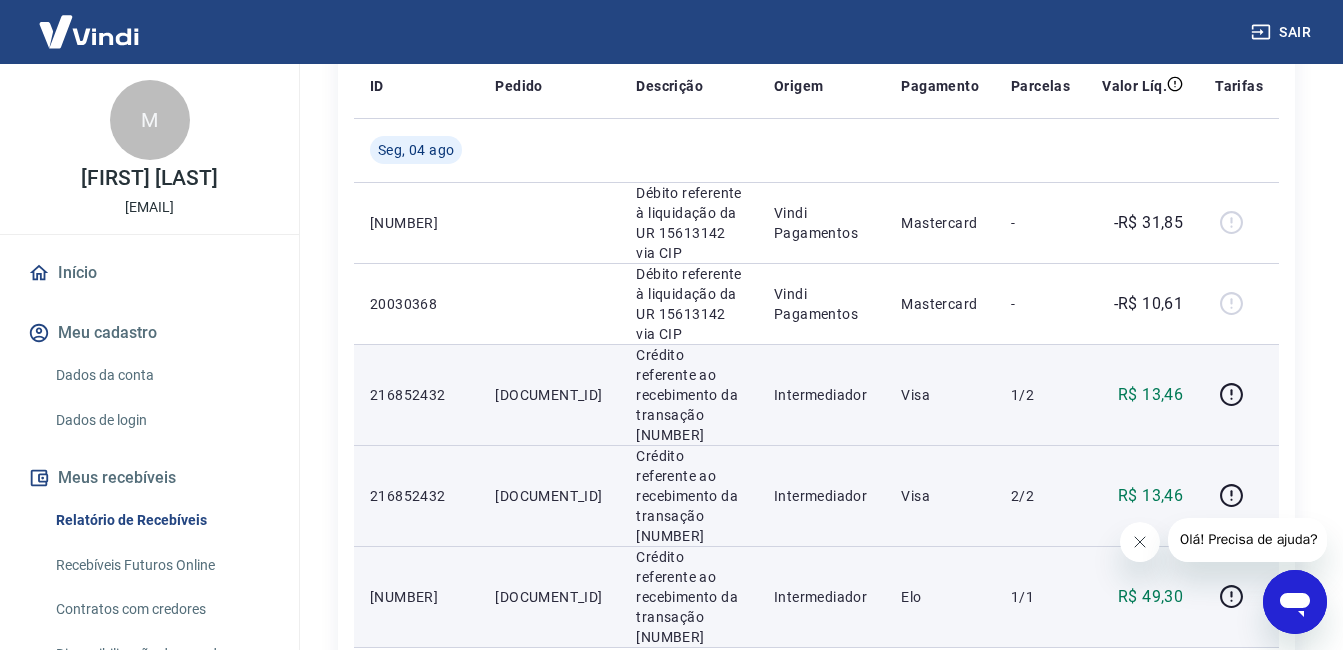 scroll, scrollTop: 289, scrollLeft: 0, axis: vertical 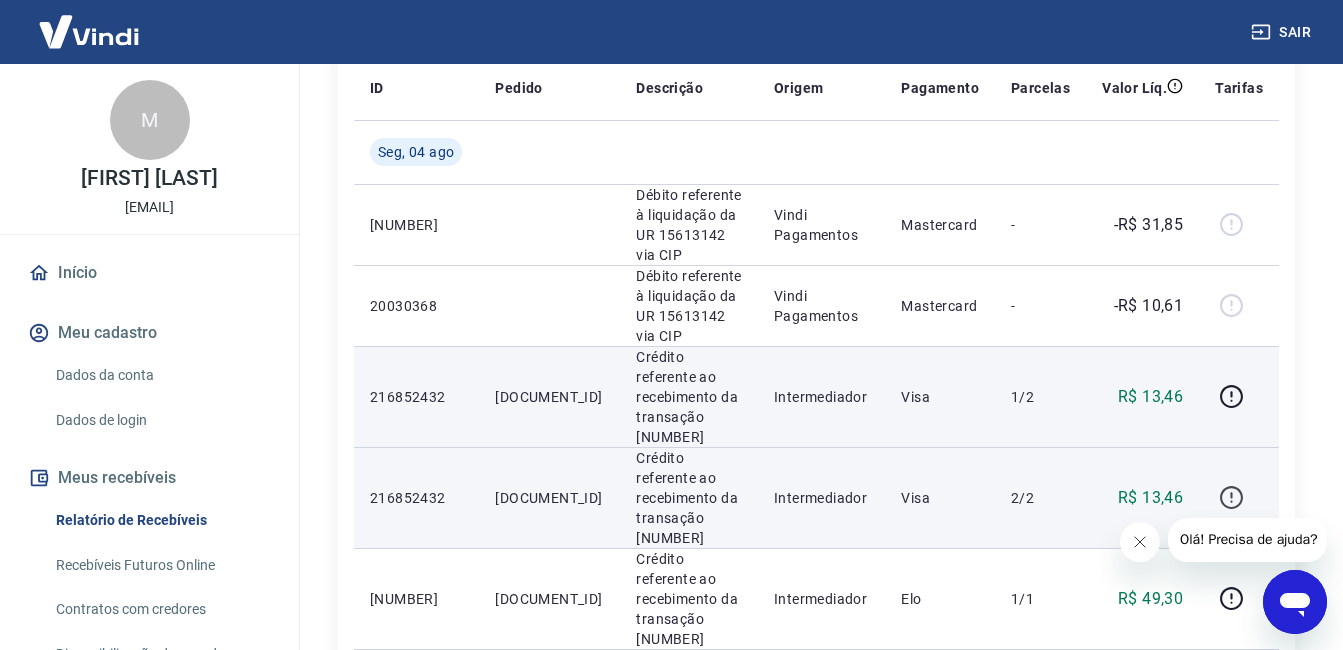 click at bounding box center (1231, 498) 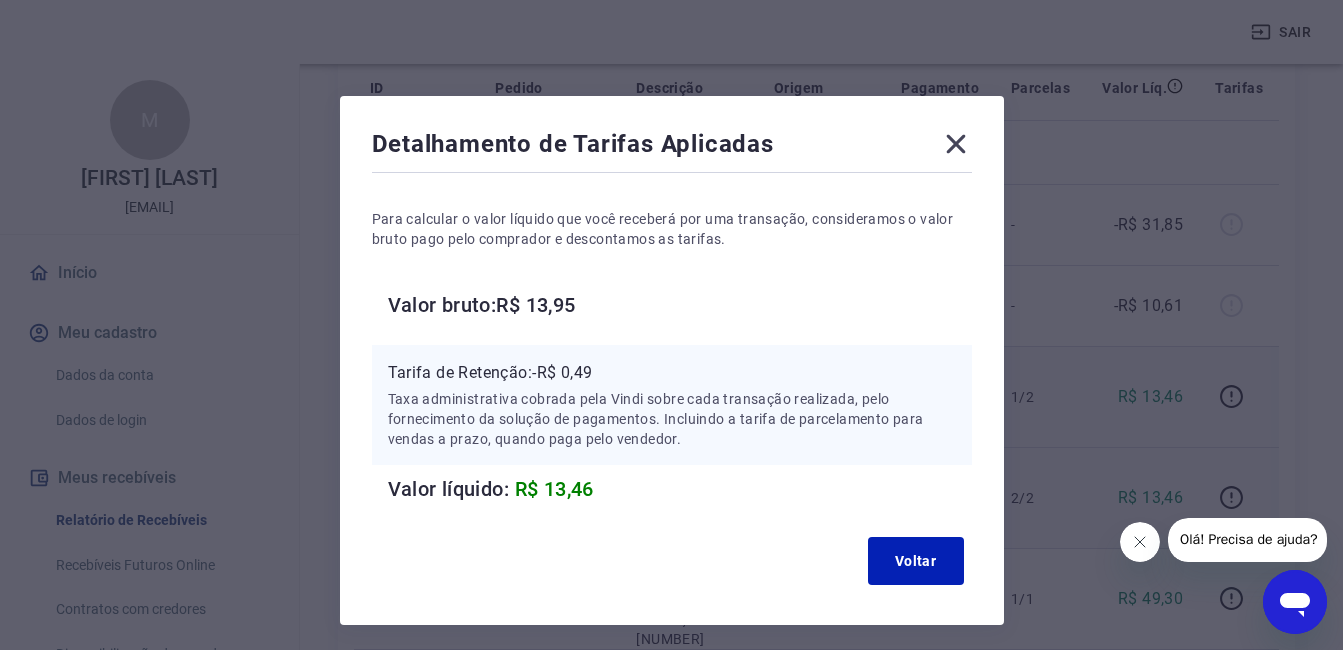 click on "Detalhamento de Tarifas Aplicadas Para calcular o valor líquido que você receberá por uma transação, consideramos o valor bruto pago pelo comprador e descontamos as tarifas. Valor bruto:  R$ 13,95 Tarifa de Retenção:  -R$ 0,49 Taxa administrativa cobrada pela Vindi sobre cada transação realizada, pelo fornecimento da solução de pagamentos. Incluindo a tarifa de parcelamento para vendas a prazo, quando paga pelo vendedor. Valor líquido:   R$ 13,46 Voltar" at bounding box center (672, 360) 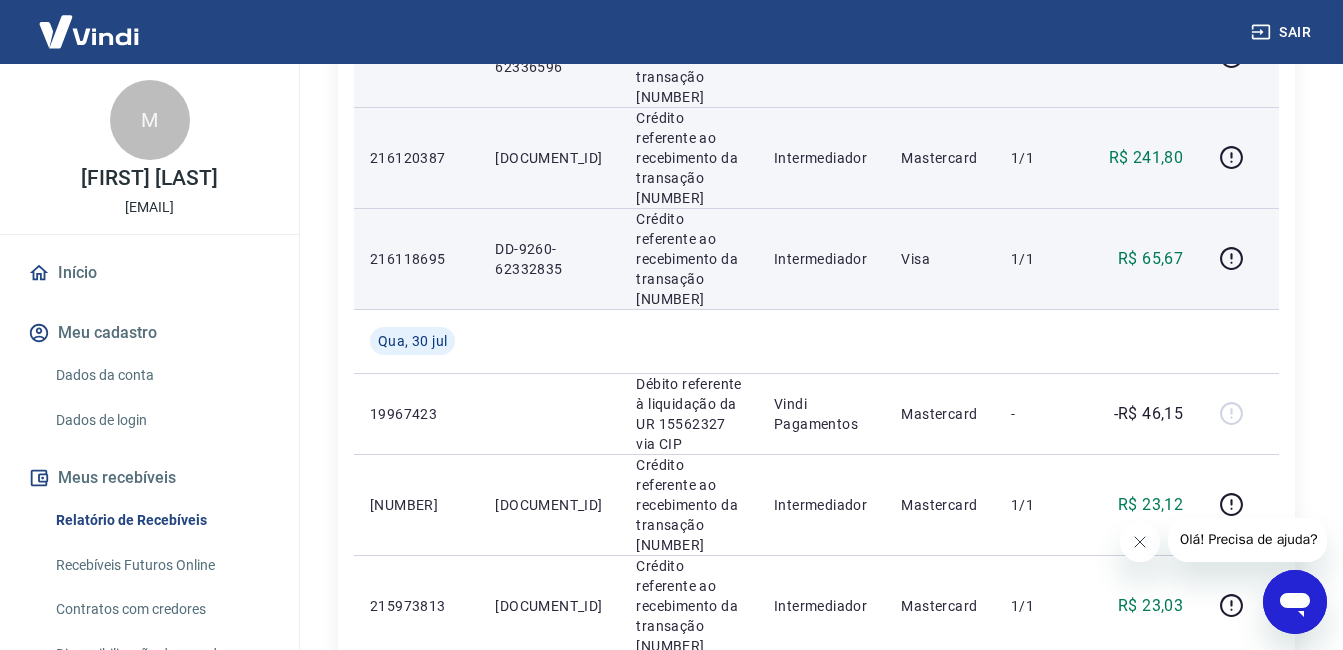 scroll, scrollTop: 1874, scrollLeft: 0, axis: vertical 